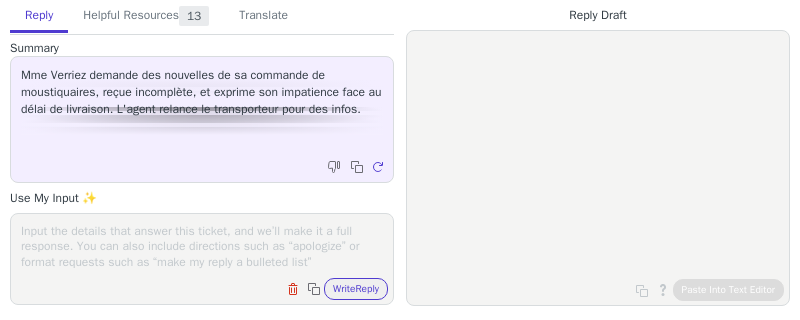 scroll, scrollTop: 0, scrollLeft: 0, axis: both 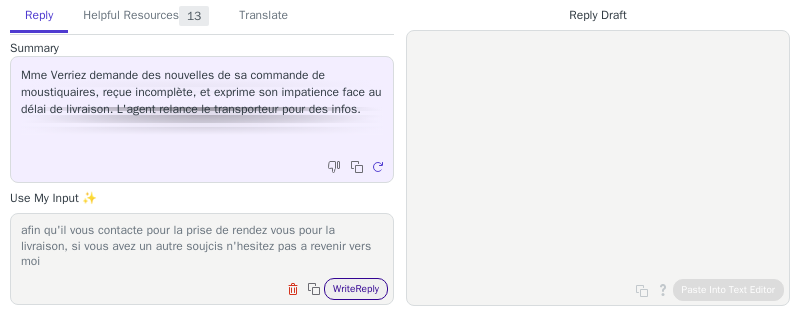 type on "votre commande est en attente d'instrcution , j'ai relancer heppner afin qu'il vous contacte pour la prise de rendez vous pour la livraison, si vous avez un autre soujcis n'hesitez pas a revenir vers moi" 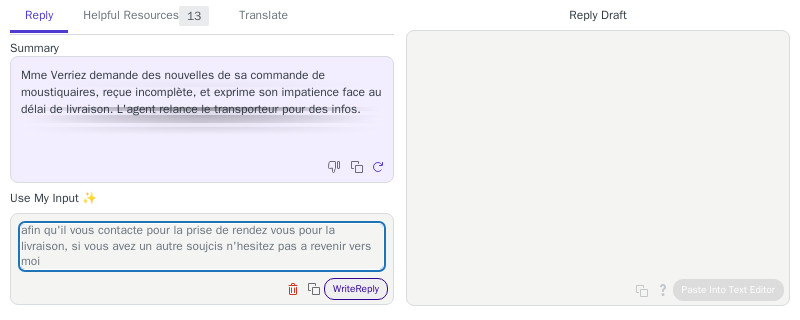 click on "Write  Reply" at bounding box center (356, 289) 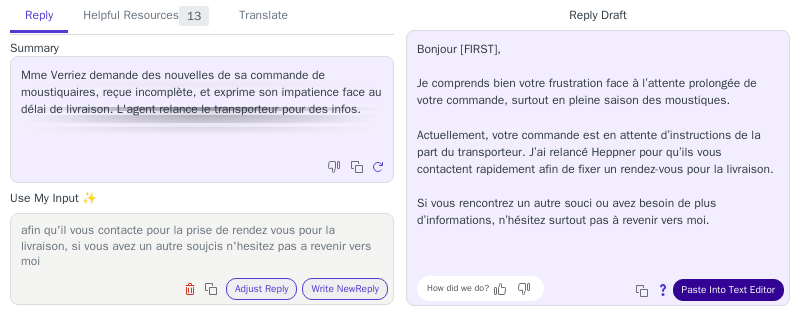click on "Paste Into Text Editor" at bounding box center [728, 290] 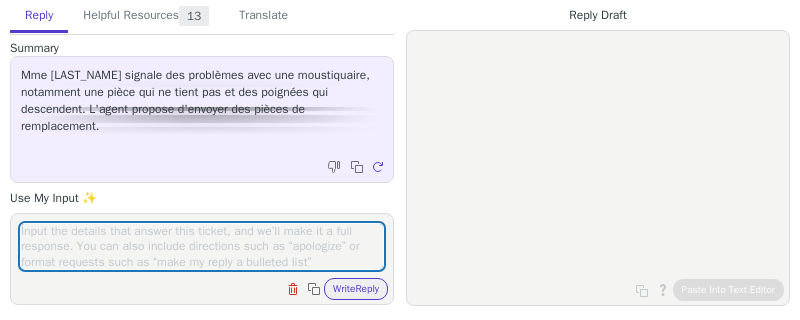 scroll, scrollTop: 0, scrollLeft: 0, axis: both 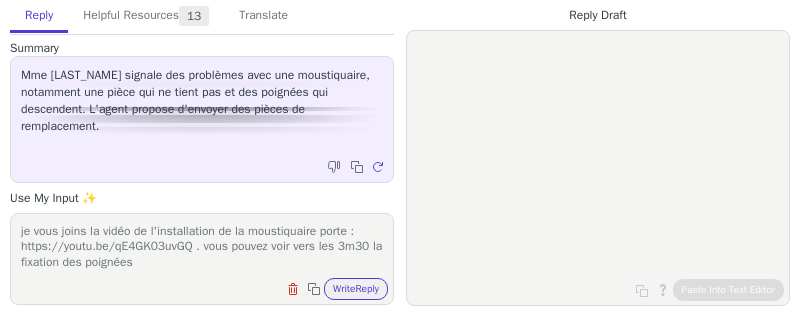 click on "je vous joins la vidéo de l'installation de la moustiquaire porte : https://youtu.be/qE4GK03uvGQ . vous pouvez voir vers les 3m30 la fixation des poignées" at bounding box center (202, 246) 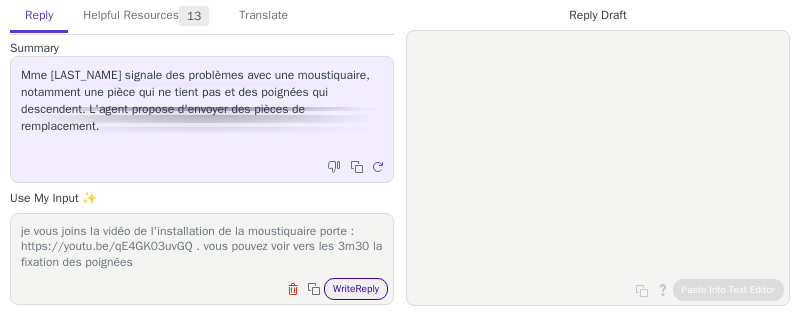 type on "je vous joins la vidéo de l'installation de la moustiquaire porte : https://youtu.be/qE4GK03uvGQ . vous pouvez voir vers les 3m30 la fixation des poignées" 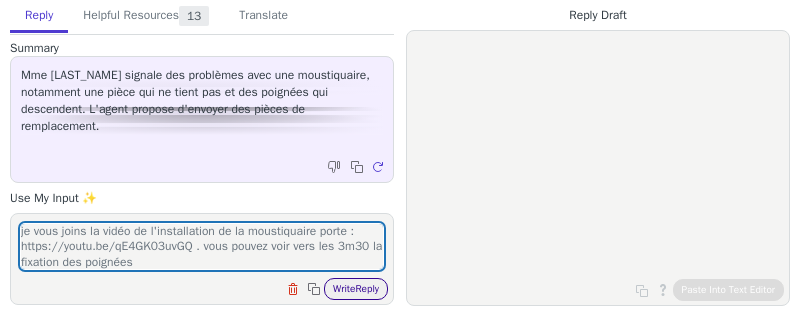 click on "Write  Reply" at bounding box center (356, 289) 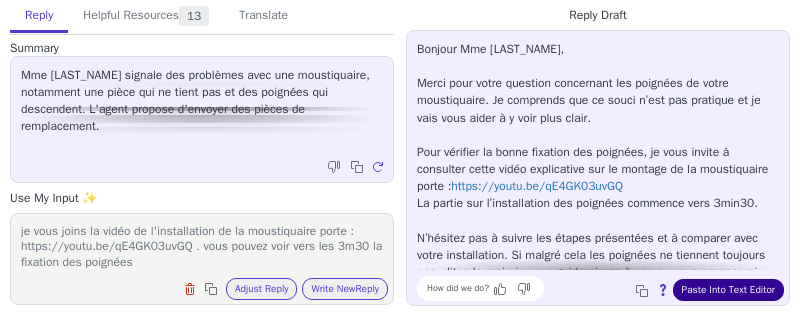 click on "Paste Into Text Editor" at bounding box center (728, 290) 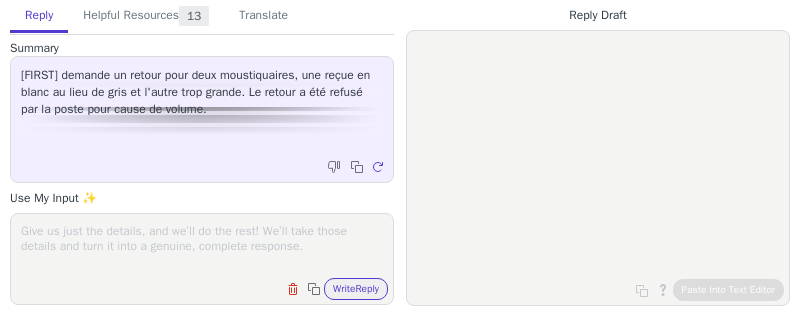 scroll, scrollTop: 0, scrollLeft: 0, axis: both 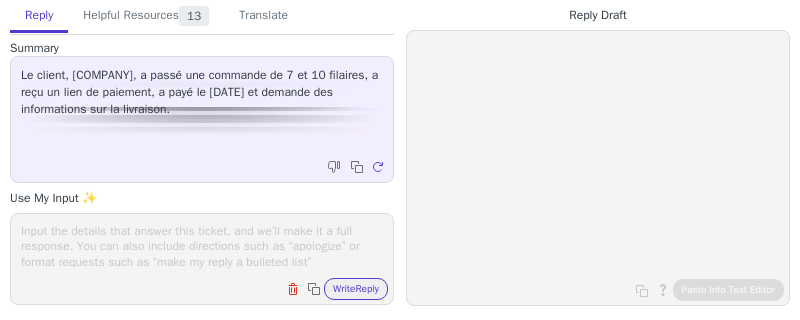 click at bounding box center [202, 246] 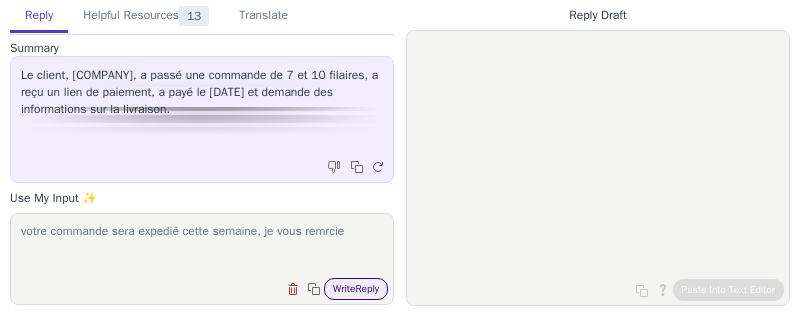 type on "votre commande sera expedié cette semaine, je vous remrcie" 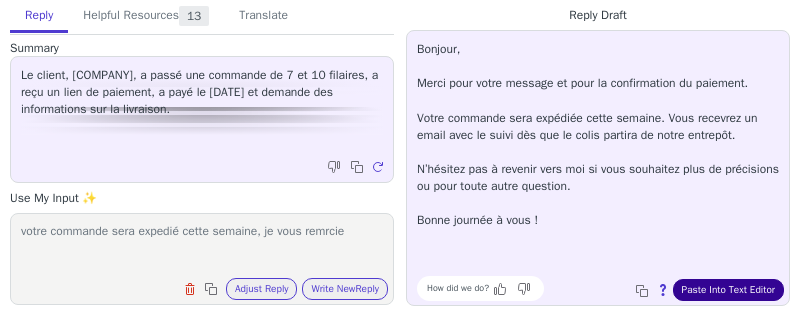click on "Paste Into Text Editor" at bounding box center (728, 290) 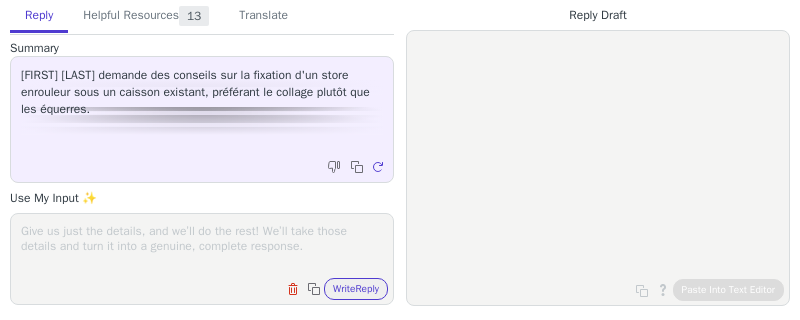 scroll, scrollTop: 0, scrollLeft: 0, axis: both 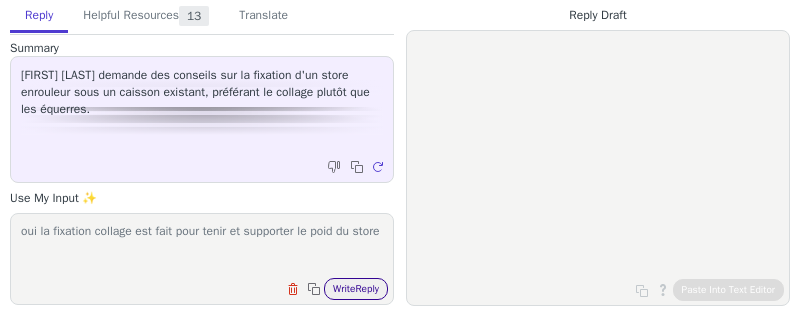 type on "oui la fixation collage est fait pour tenir et supporter le poid du store" 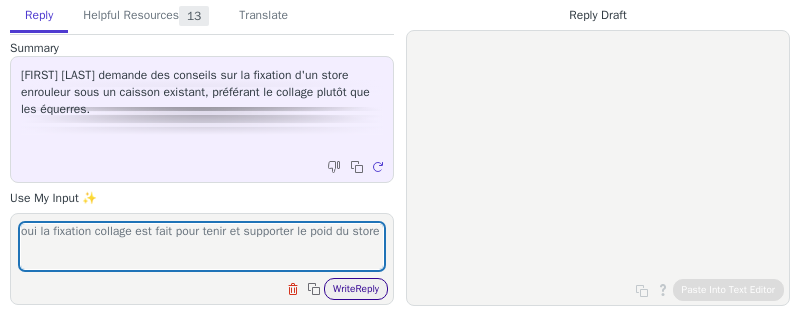 click on "Write  Reply" at bounding box center [356, 289] 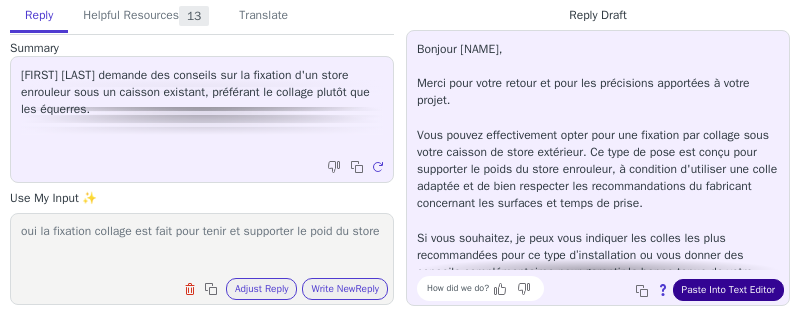 click on "Paste Into Text Editor" at bounding box center (728, 290) 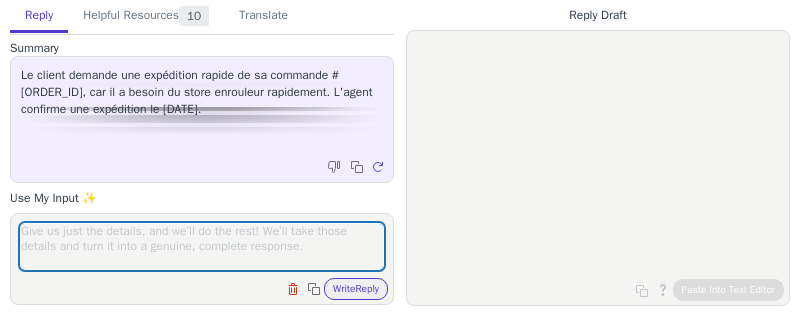 click at bounding box center (202, 246) 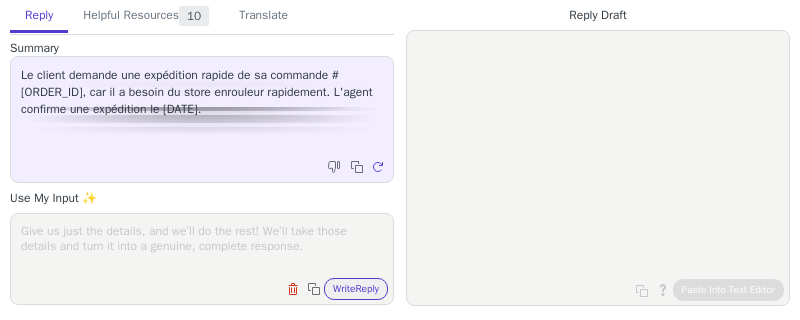 click at bounding box center [202, 246] 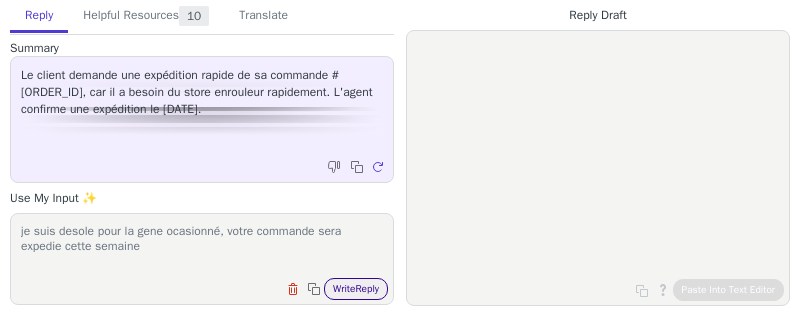 type on "je suis desole pour la gene ocasionné, votre commande sera expedie cette semaine" 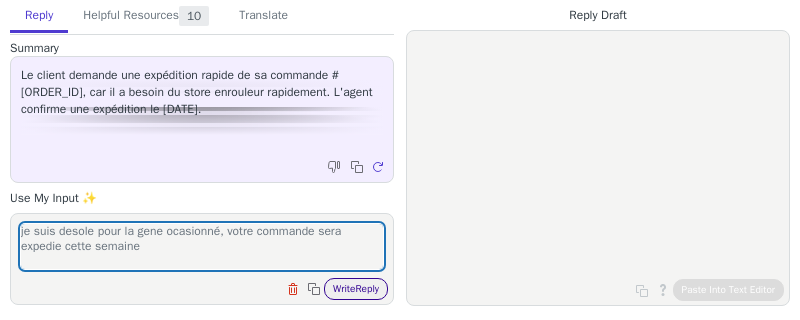 click on "Write  Reply" at bounding box center [356, 289] 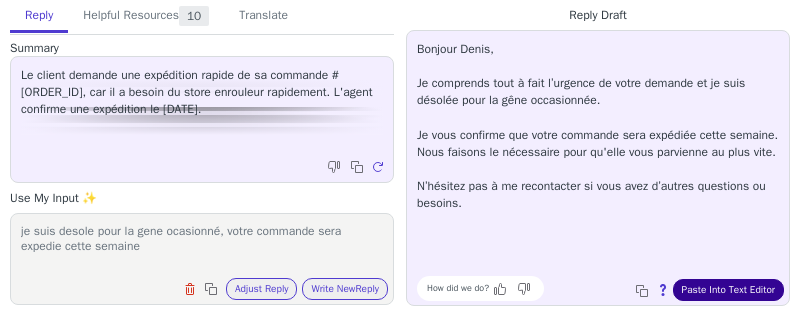 click on "Paste Into Text Editor" at bounding box center [728, 290] 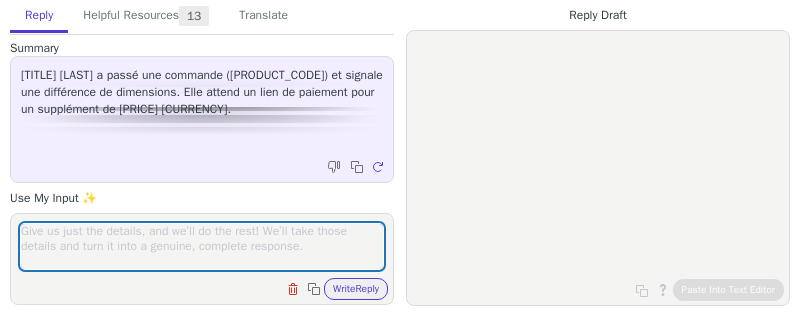 click at bounding box center (202, 246) 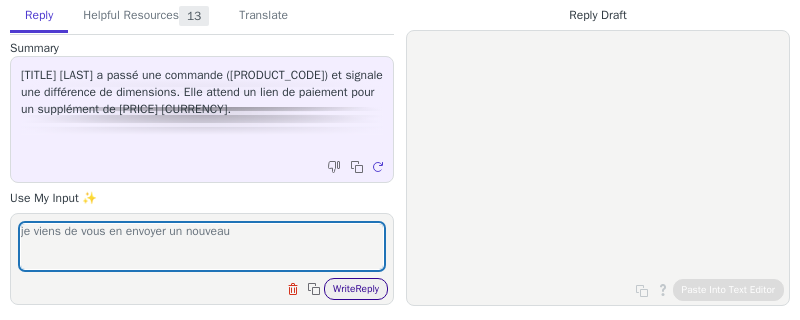 type on "je viens de vous en envoyer un nouveau" 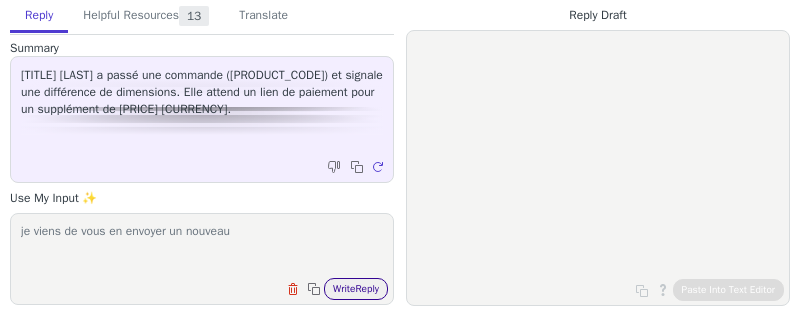 click on "Write  Reply" at bounding box center [356, 289] 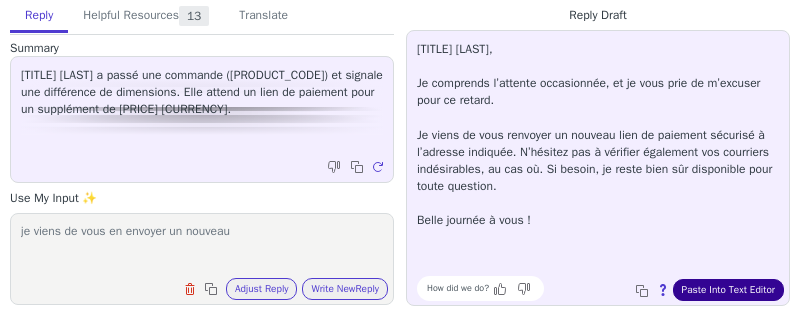click on "Paste Into Text Editor" at bounding box center (728, 290) 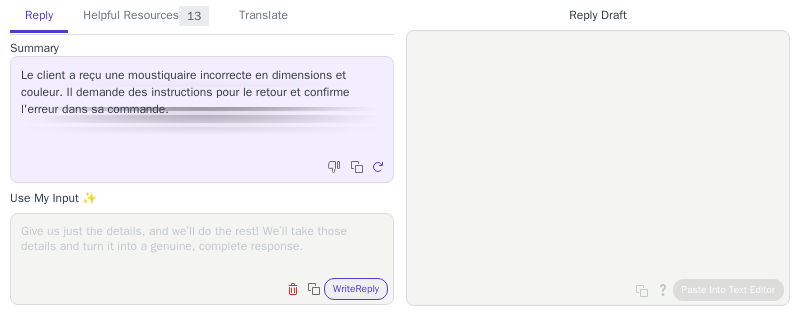 scroll, scrollTop: 0, scrollLeft: 0, axis: both 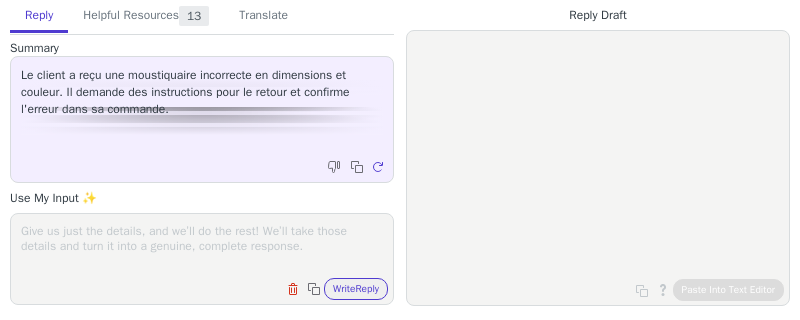 click at bounding box center (202, 246) 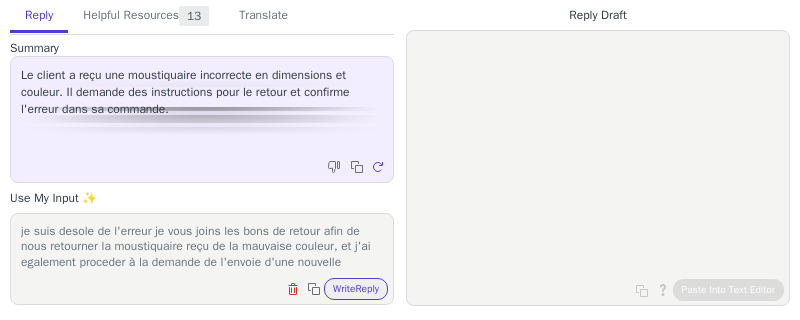 scroll, scrollTop: 16, scrollLeft: 0, axis: vertical 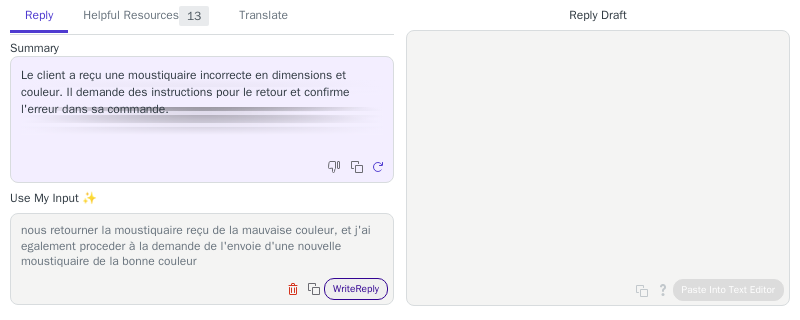 type on "je suis desole de l'erreur je vous joins les bons de retour afin de nous retourner la moustiquaire reçu de la mauvaise couleur, et j'ai egalement proceder à la demande de l'envoie d'une nouvelle moustiquaire de la bonne couleur" 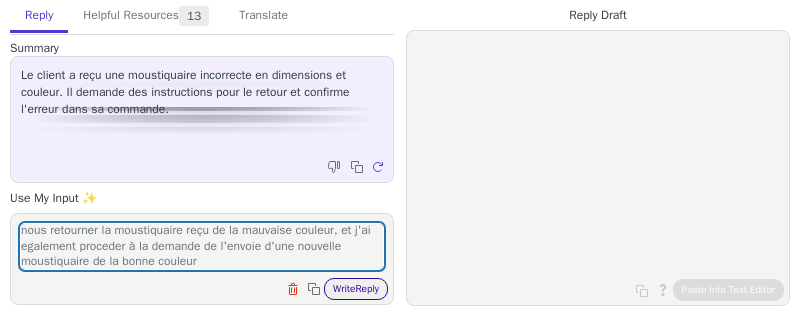 click on "Write  Reply" at bounding box center (356, 289) 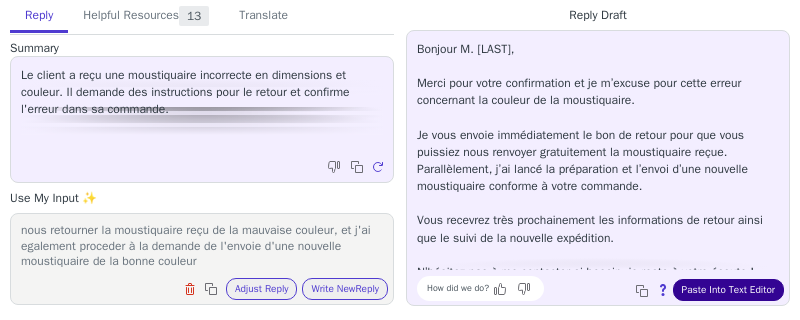 click on "Paste Into Text Editor" at bounding box center (728, 290) 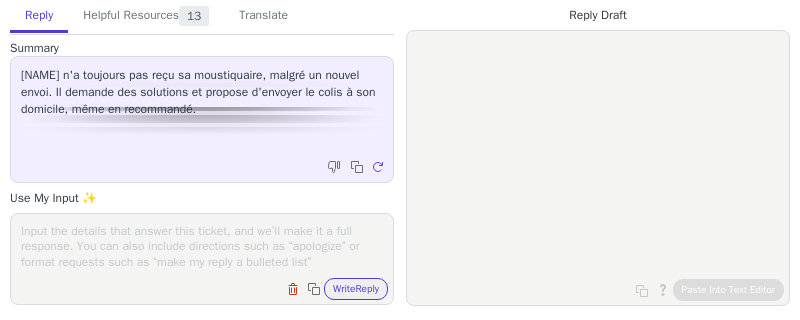scroll, scrollTop: 0, scrollLeft: 0, axis: both 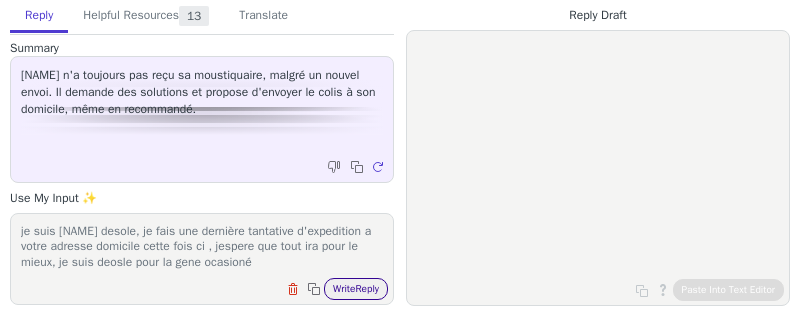 type on "je suis [NAME] desole, je fais une dernière tantative d'expedition a votre adresse domicile cette fois ci , jespere que tout ira pour le mieux, je suis deosle pour la gene ocasioné" 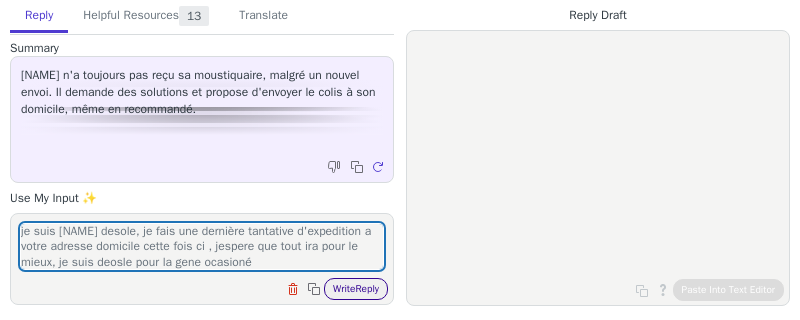click on "Write  Reply" at bounding box center (356, 289) 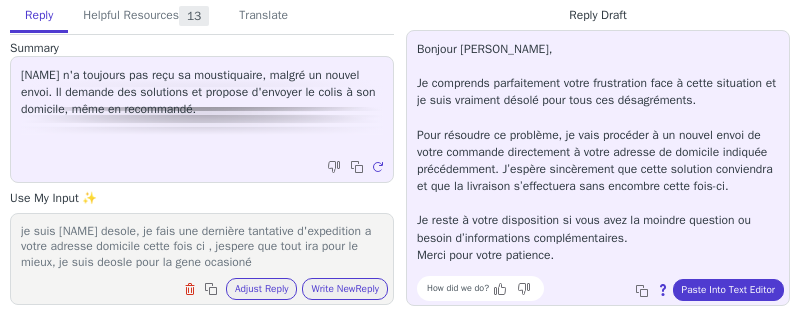 click on "Bonjour [NAME], Je comprends parfaitement votre frustration face à cette situation et je suis vraiment désolé pour tous ces désagréments. Pour résoudre ce problème, je vais procéder à un nouvel envoi de votre commande directement à votre adresse de domicile indiquée précédemment. J’espère sincèrement que cette solution conviendra et que la livraison s’effectuera sans encombre cette fois-ci. Je reste à votre disposition si vous avez la moindre question ou besoin d’informations complémentaires. Merci pour votre patience. How did we do? Copy to clipboard About this reply Paste Into Text Editor" at bounding box center [598, 168] 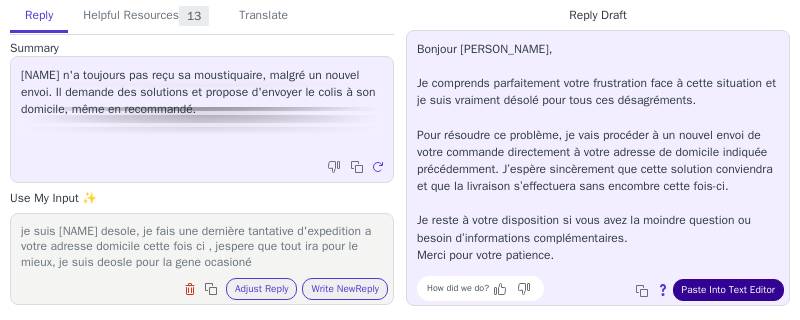 click on "Paste Into Text Editor" at bounding box center [728, 290] 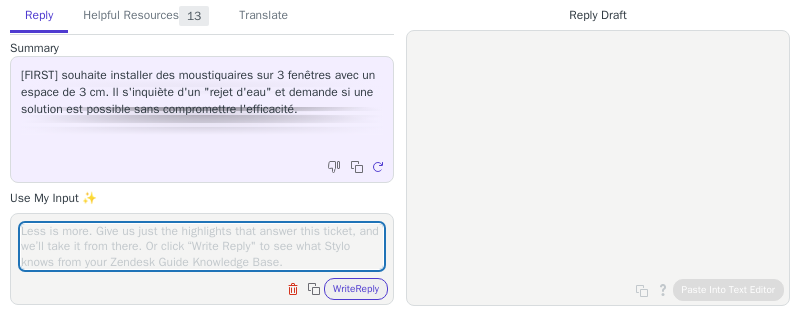 scroll, scrollTop: 0, scrollLeft: 0, axis: both 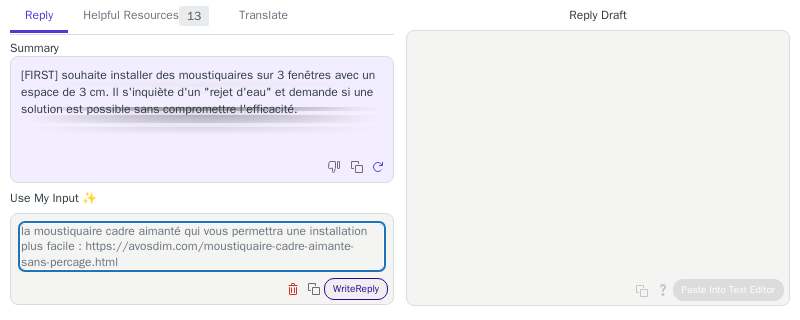 type on "dans ce cas effectivement la moustiquaire cadre amovible ne fonctionnera pas avec votre fenêtre, cependant pour pouvez choisir la moustiquaire cadre aimanté qui vous permettra une installation plus facile : https://avosdim.com/moustiquaire-cadre-aimante-sans-percage.html" 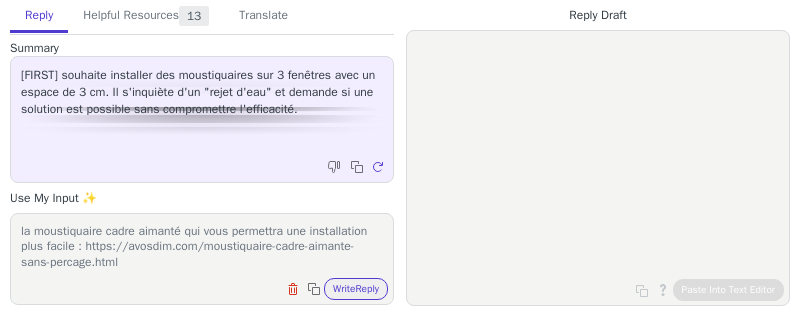 drag, startPoint x: 373, startPoint y: 290, endPoint x: 358, endPoint y: 310, distance: 25 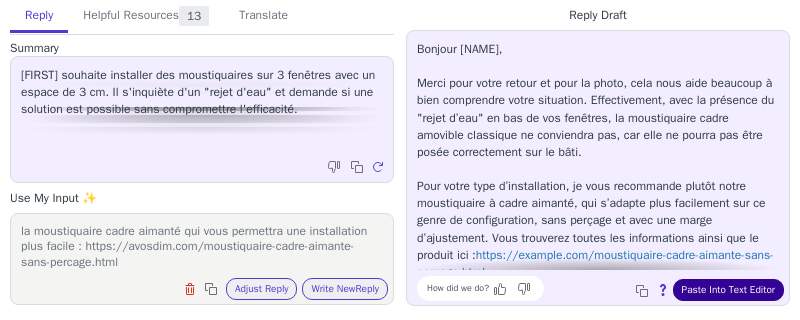 click on "Paste Into Text Editor" at bounding box center (728, 290) 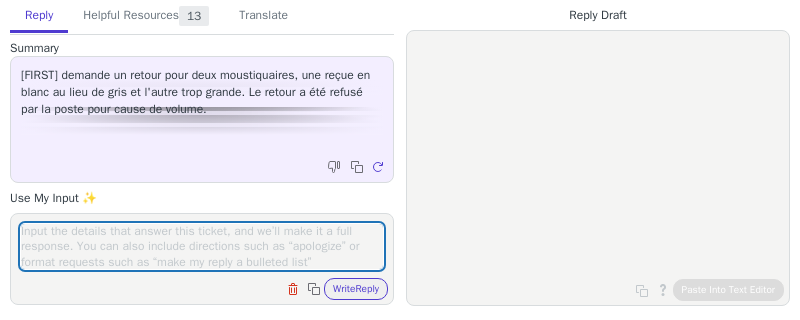 scroll, scrollTop: 0, scrollLeft: 0, axis: both 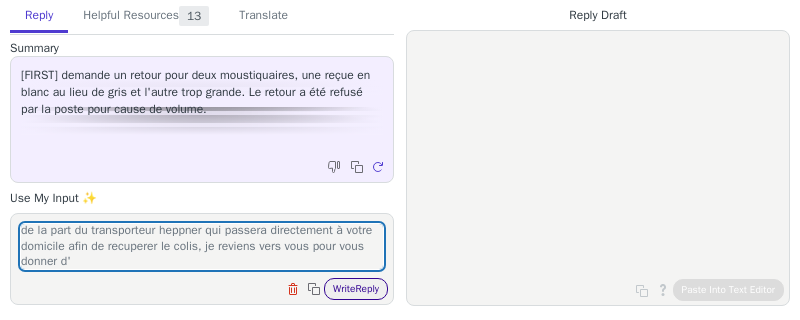 type on "je suis desole de la gene ocasioné, je vais demande run enlevement de la part du transporteur heppner qui passera directement à votre domicile afin de recuperer le colis, je reviens vers vous pour vous donner d'" 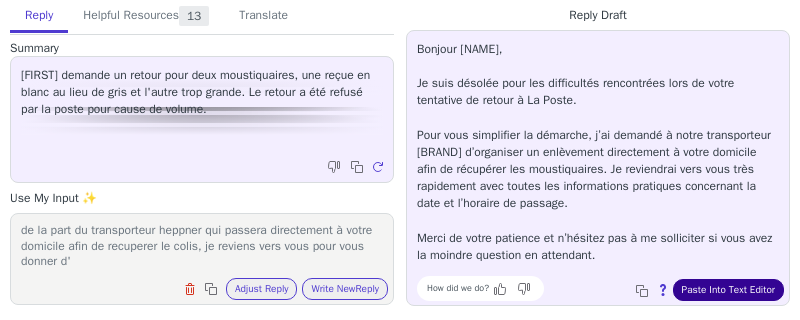 click on "Paste Into Text Editor" at bounding box center (728, 290) 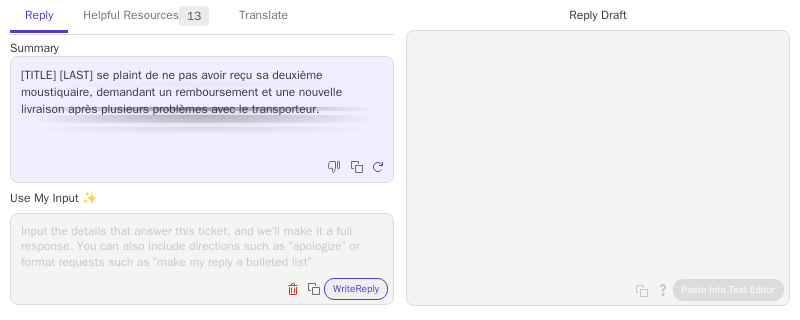 scroll, scrollTop: 0, scrollLeft: 0, axis: both 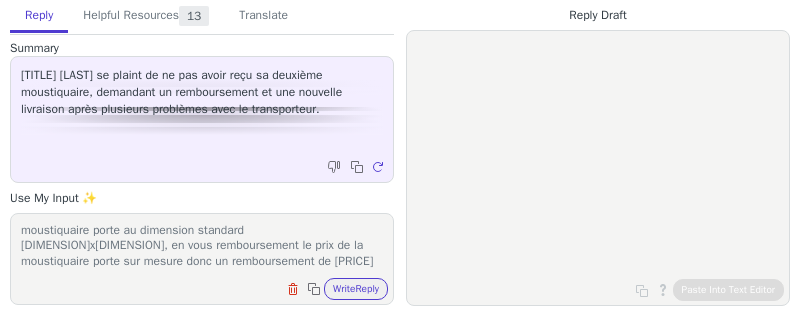 click on "je suis sincerement désolé de la gene ocassionner, je peux vous proposer une solution, je peux envoyer immédiatement une moustiquaire porte au dimension standard [DIMENSION], en vous remboursement le prix de la moustiquaire porte sur mesure donc un remboursement de  Clear field Copy to clipboard Write  Reply" at bounding box center (202, 259) 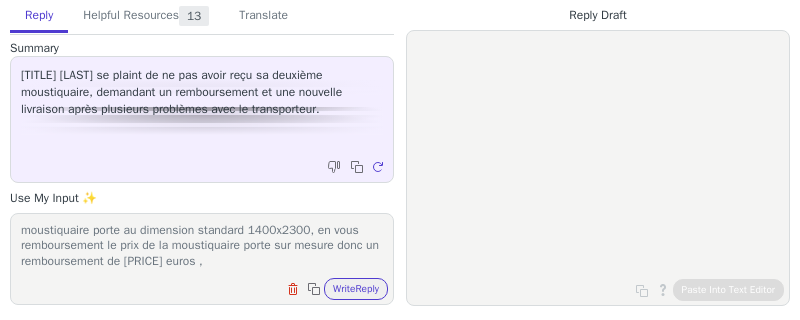 scroll, scrollTop: 9, scrollLeft: 0, axis: vertical 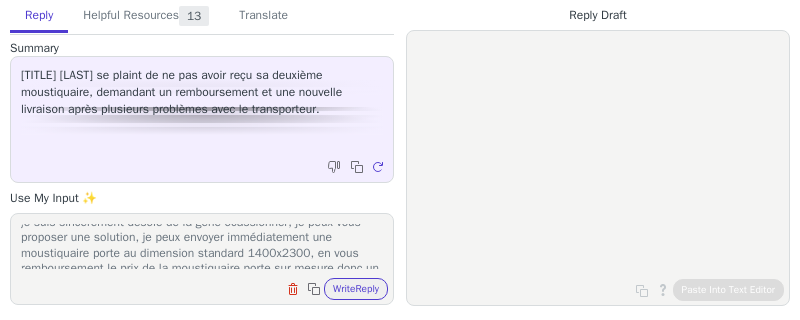 click on "je suis sincerement désolé de la gene ocassionner, je peux vous proposer une solution, je peux envoyer immédiatement une moustiquaire porte au dimension standard 1400x2300, en vous remboursement le prix de la moustiquaire porte sur mesure donc un remboursement de [PRICE] euros ," at bounding box center [202, 246] 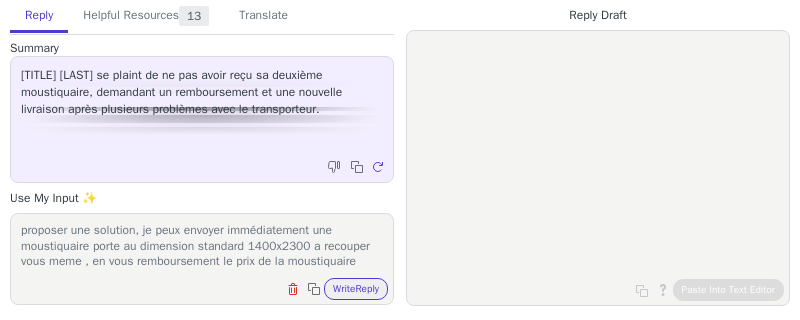 scroll, scrollTop: 32, scrollLeft: 0, axis: vertical 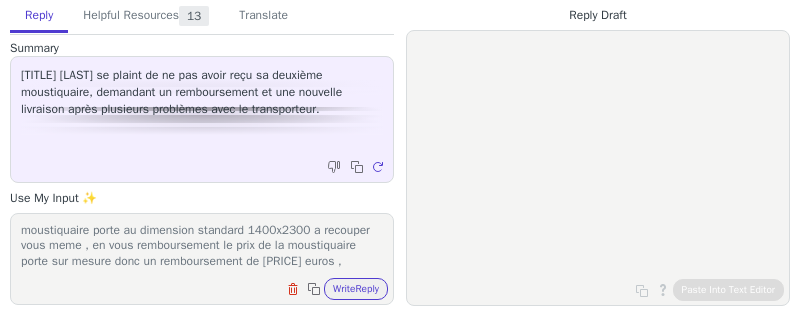 click on "je suis sincerement désolé de la gene ocassionner, je peux vous proposer une solution, je peux envoyer immédiatement une moustiquaire porte au dimension standard 1400x2300 a recouper vous meme , en vous remboursement le prix de la moustiquaire porte sur mesure donc un remboursement de [PRICE] euros ," at bounding box center (202, 246) 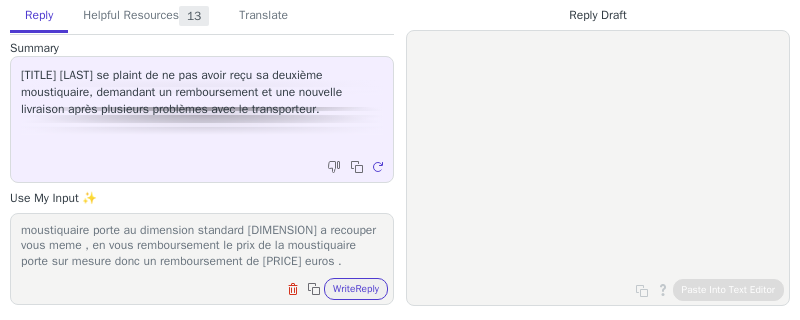 scroll, scrollTop: 46, scrollLeft: 0, axis: vertical 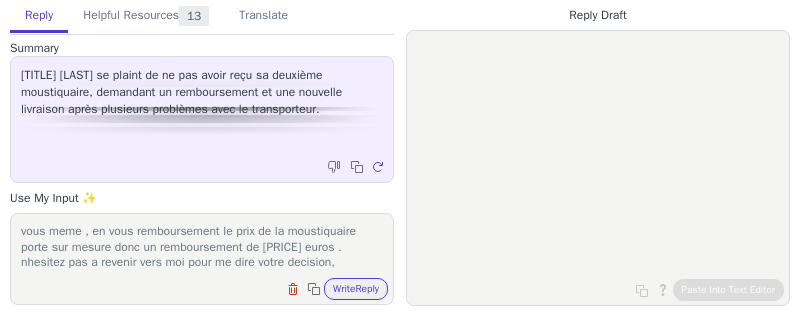 click on "je suis sincerement désolé de la gene ocassionner, je peux vous proposer une solution, je peux envoyer immédiatement une moustiquaire porte au dimension standard 1400x2300 a recouper vous meme , en vous remboursement le prix de la moustiquaire porte sur mesure donc un remboursement de [PRICE] euros . nhesitez pas a revenir vers moi pour me dire votre decision," at bounding box center (202, 246) 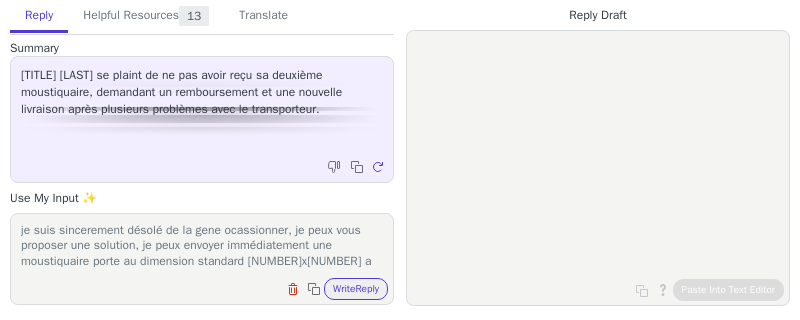 scroll, scrollTop: 0, scrollLeft: 0, axis: both 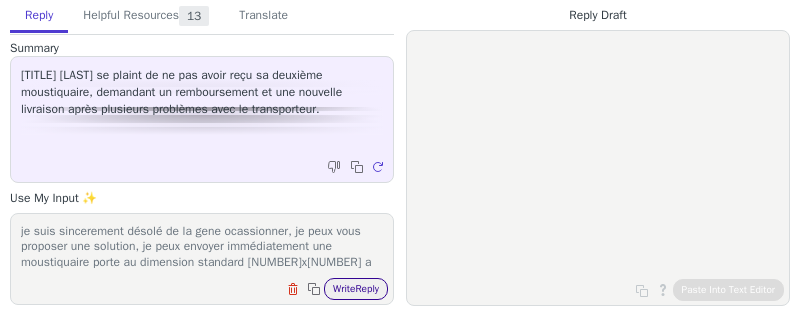 type on "je suis sincerement désolé de la gene ocassionner, je peux vous proposer une solution, je peux envoyer immédiatement une moustiquaire porte au dimension standard [NUMBER]x[NUMBER] a recouper vous meme , en vous remboursement le prix de la moustiquaire porte sur mesure donc un remboursement de [PRICE] euros. nhesitez pas a revenir vers moi pour me dire votre decision," 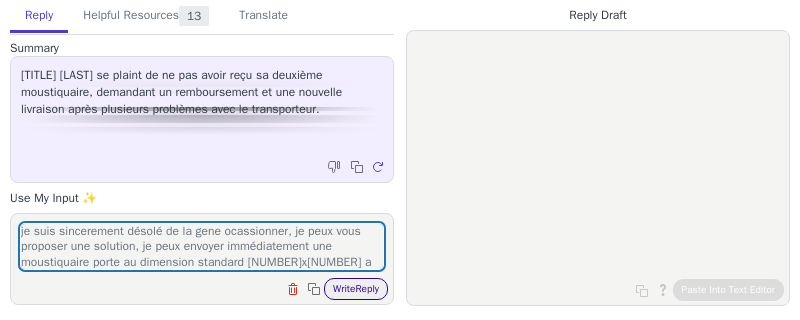 click on "Write  Reply" at bounding box center [356, 289] 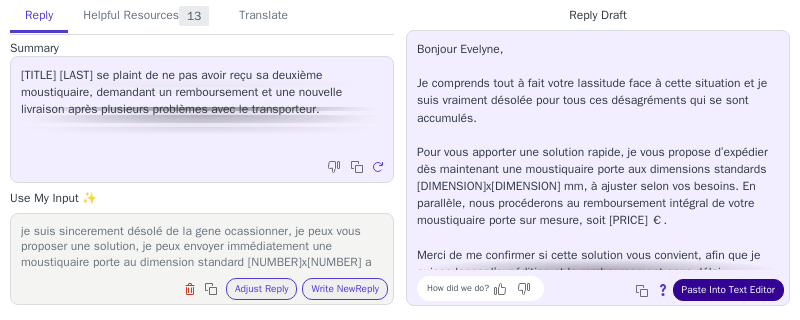 click on "Paste Into Text Editor" at bounding box center [728, 290] 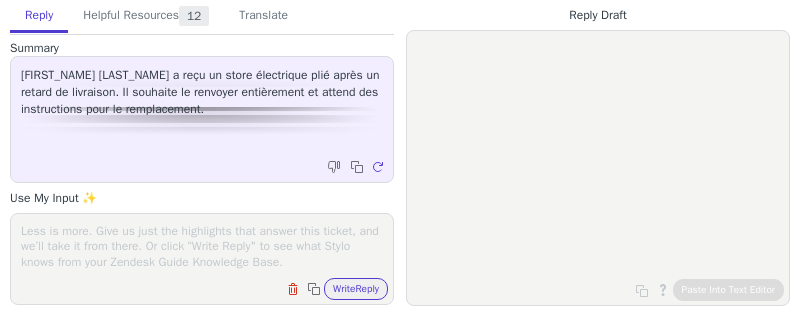 scroll, scrollTop: 0, scrollLeft: 0, axis: both 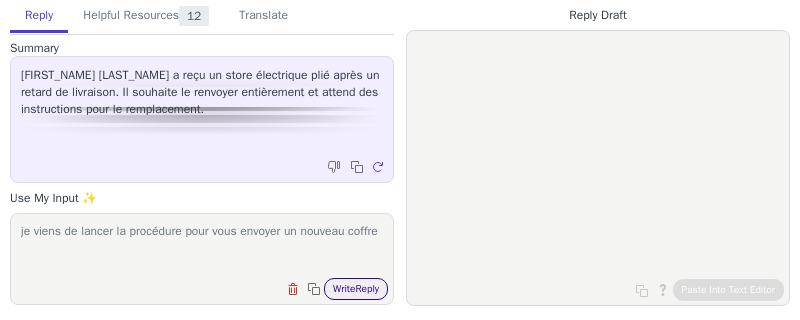 type on "je viens de lancer la procédure pour vous envoyer un nouveau coffre" 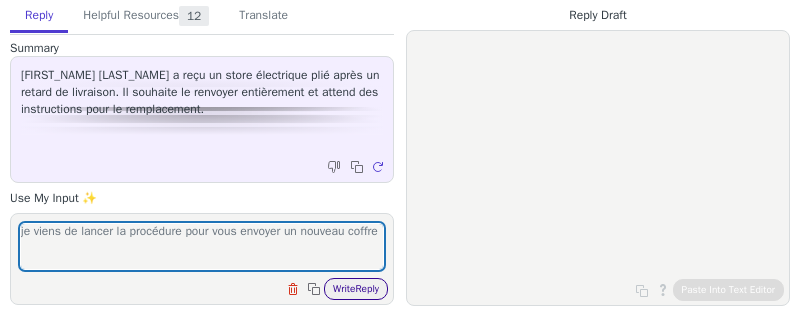 click on "Write  Reply" at bounding box center (356, 289) 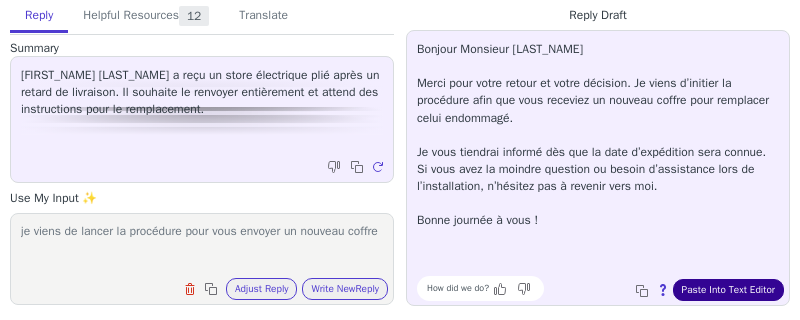 click on "Paste Into Text Editor" at bounding box center [728, 290] 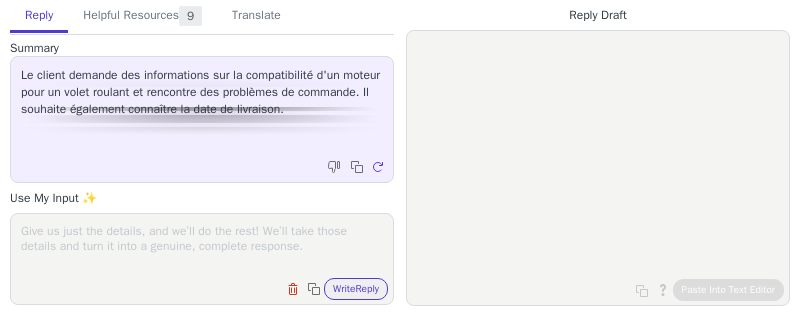 scroll, scrollTop: 0, scrollLeft: 0, axis: both 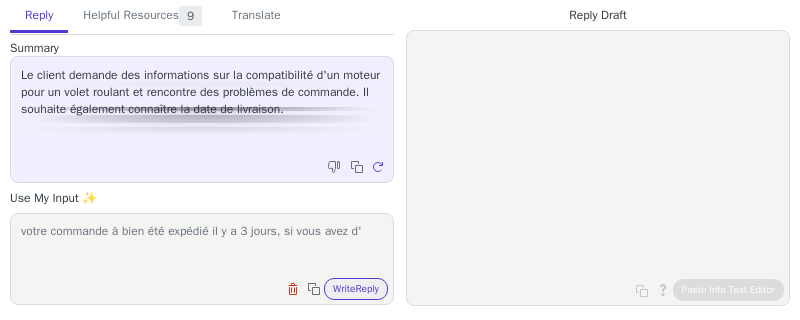 drag, startPoint x: 361, startPoint y: 228, endPoint x: 283, endPoint y: 233, distance: 78.160095 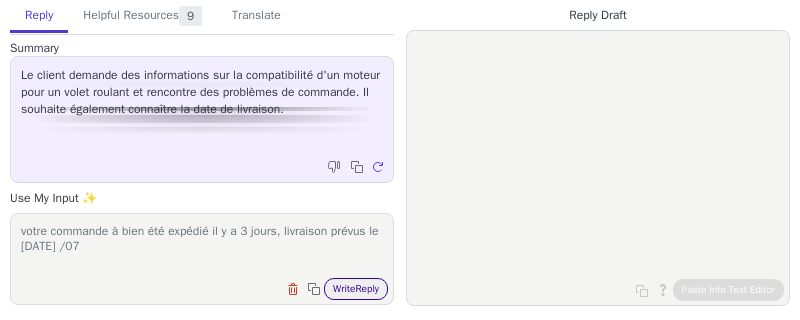 type on "votre commande à bien été expédié il y a 3 jours, livraison prévus le 8 /07" 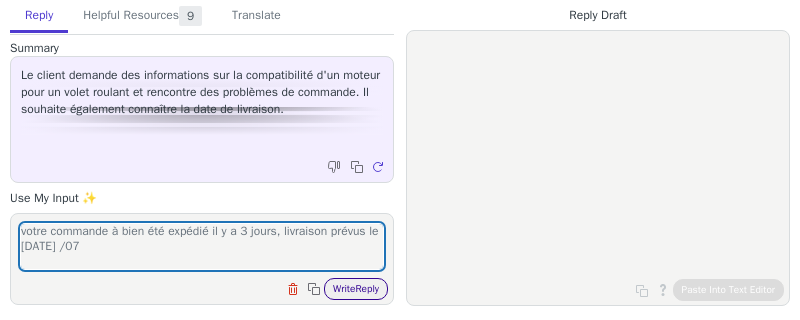 click on "Write  Reply" at bounding box center [356, 289] 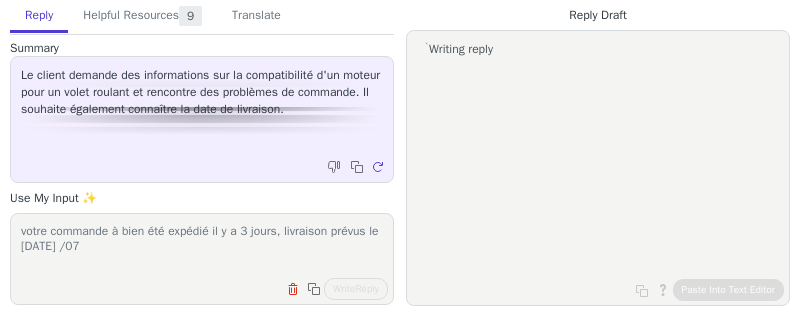 click on "votre commande à bien été expédié il y a 3 jours, livraison prévus le 8 /07" at bounding box center [202, 246] 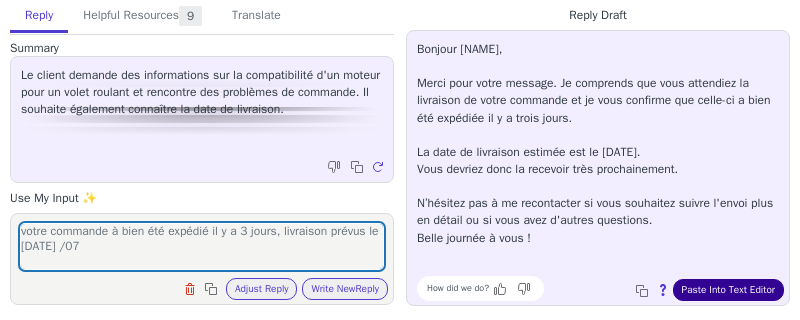 click on "Paste Into Text Editor" at bounding box center (728, 290) 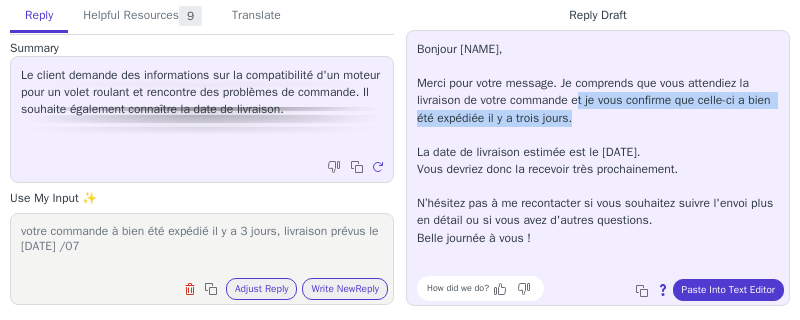 drag, startPoint x: 581, startPoint y: 99, endPoint x: 598, endPoint y: 114, distance: 22.671568 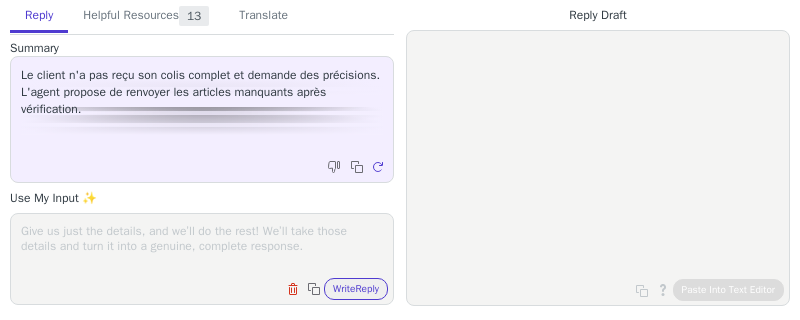 scroll, scrollTop: 0, scrollLeft: 0, axis: both 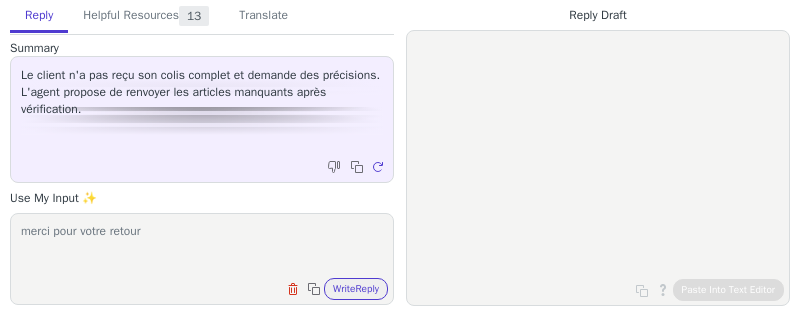 type on "merci pour votre retour" 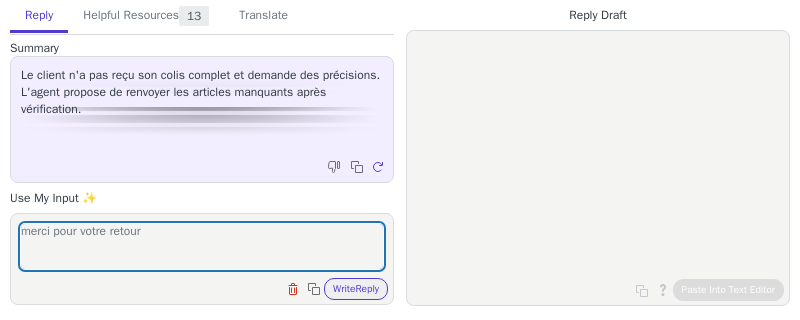click on "Clear field Copy to clipboard Write  Reply" at bounding box center (335, 289) 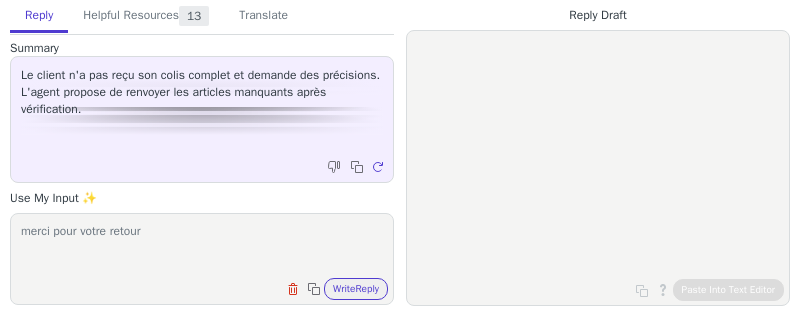 click on "Clear field Copy to clipboard Write  Reply" at bounding box center [335, 289] 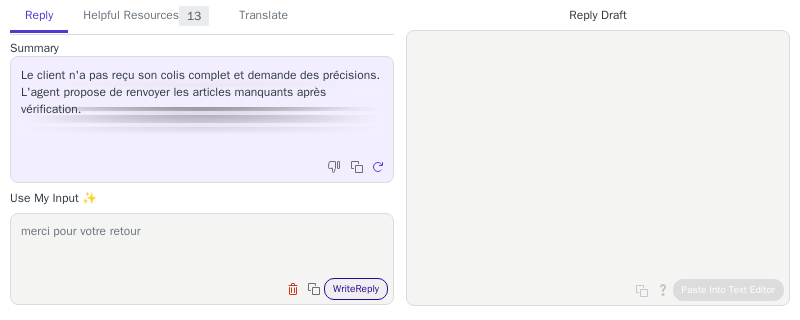 click on "Write  Reply" at bounding box center [356, 289] 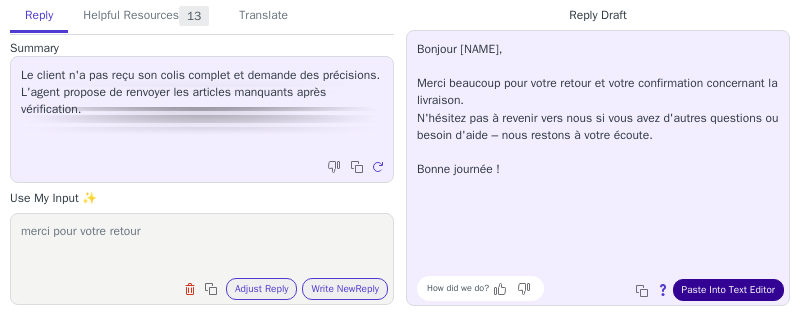 click on "Paste Into Text Editor" at bounding box center [728, 290] 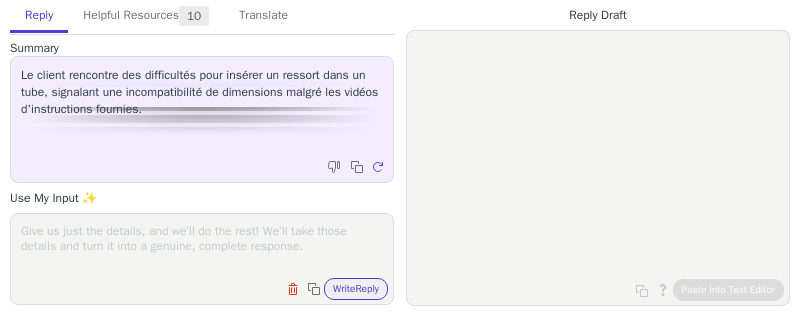 scroll, scrollTop: 0, scrollLeft: 0, axis: both 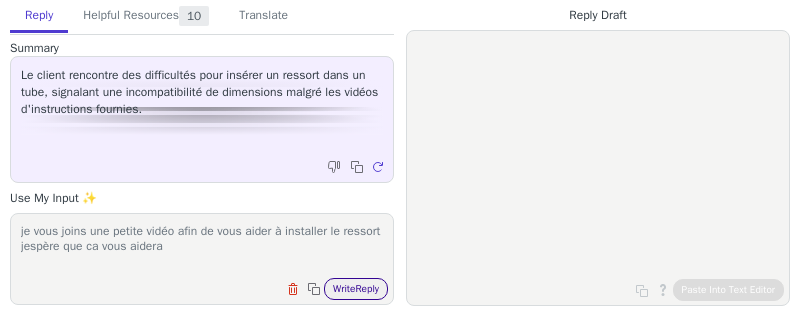 type on "je vous joins une petite vidéo afin de vous aider à installer le ressort jespère que ca vous aidera" 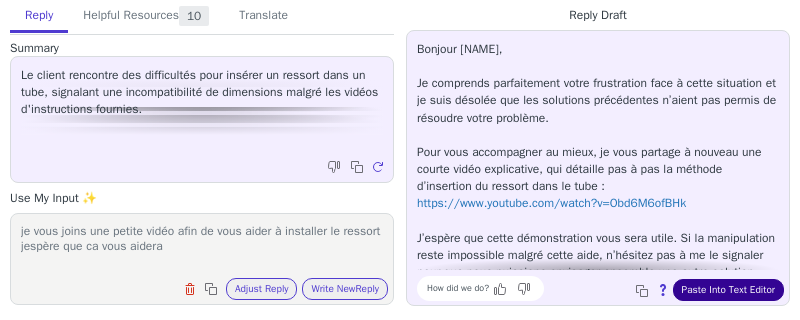click on "Paste Into Text Editor" at bounding box center (728, 290) 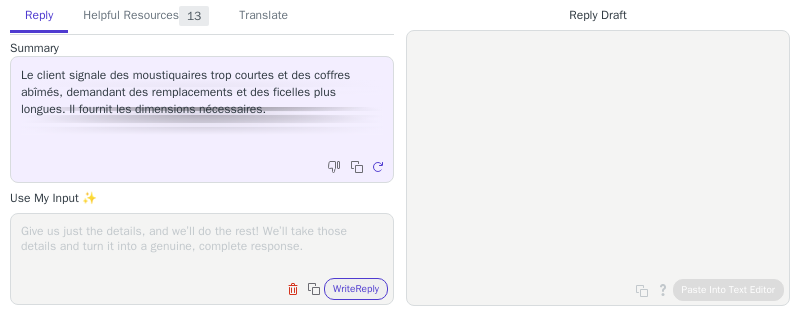 scroll, scrollTop: 0, scrollLeft: 0, axis: both 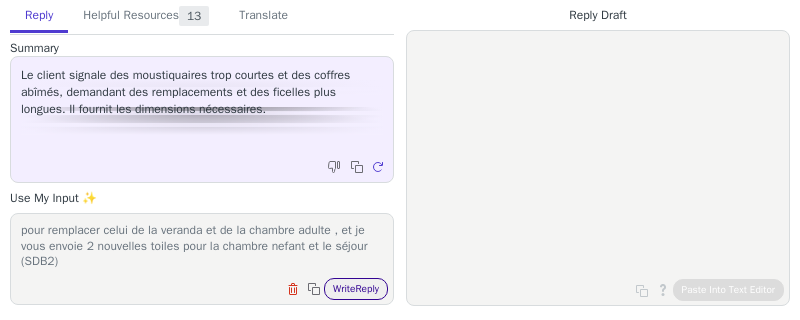 type on "je viens de lancer la procédure pour vous envoyer 2 nouveaux coffre pour remplacer celui de la veranda et de la chambre adulte , et je vous envoie 2 nouvelles toiles pour la chambre nefant et le séjour (SDB2)" 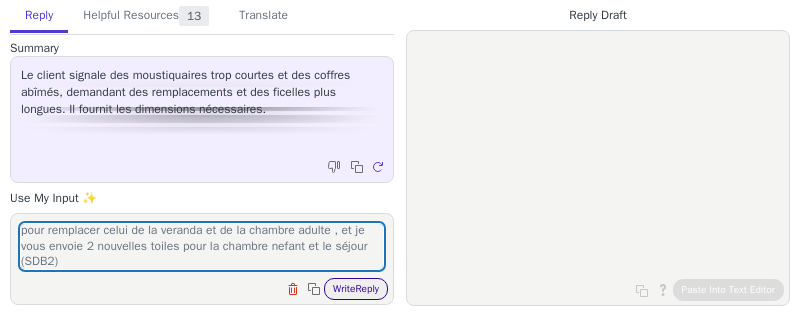 click on "Write  Reply" at bounding box center [356, 289] 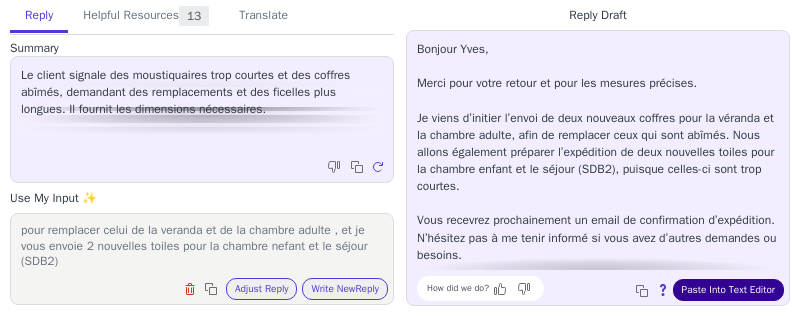 click on "Paste Into Text Editor" at bounding box center (728, 290) 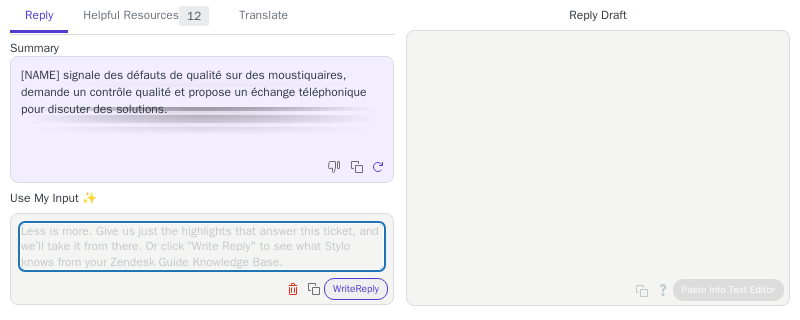 click at bounding box center [202, 246] 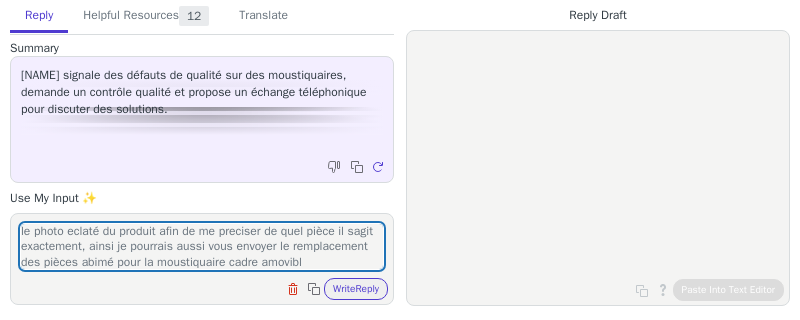 scroll, scrollTop: 46, scrollLeft: 0, axis: vertical 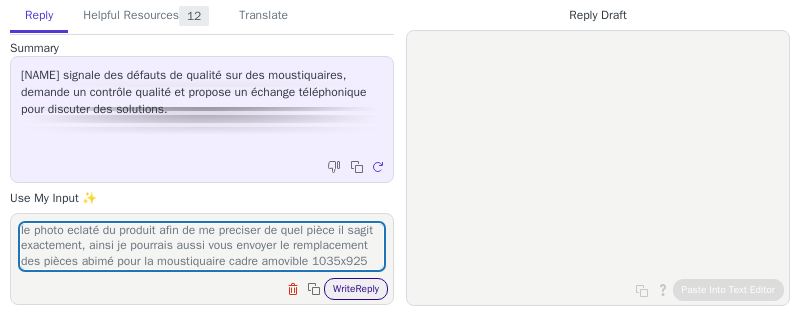 click on "Write  Reply" at bounding box center (356, 289) 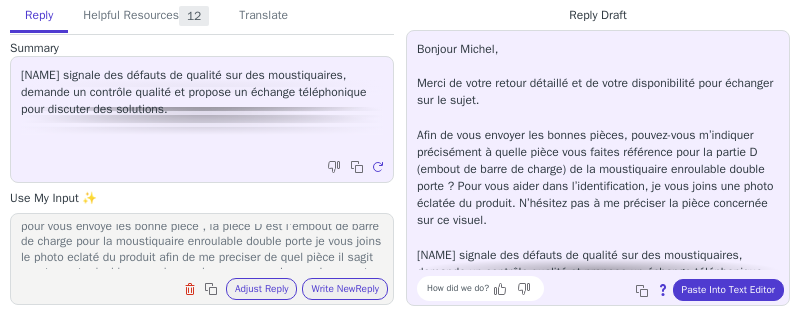 scroll, scrollTop: 0, scrollLeft: 0, axis: both 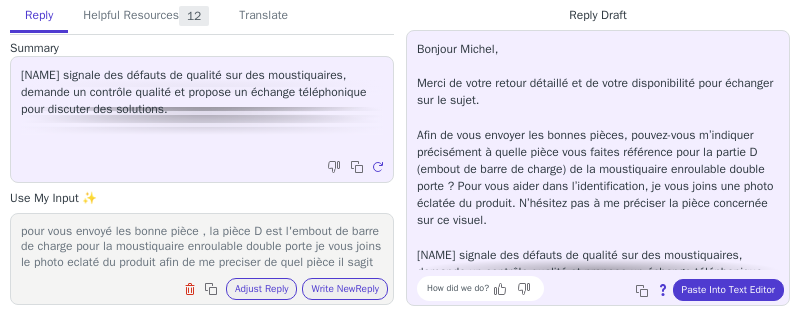 click on "pour vous envoyé les bonne pièce , la pièce D est l'embout de barre de charge pour la moustiquaire enroulable double porte je vous joins le photo eclaté du produit afin de me preciser de quel pièce il sagit exactement, ainsi je pourrais aussi vous envoyer le remplacement des pièces abimé pour la moustiquaire cadre amovible 1035x925" at bounding box center (202, 246) 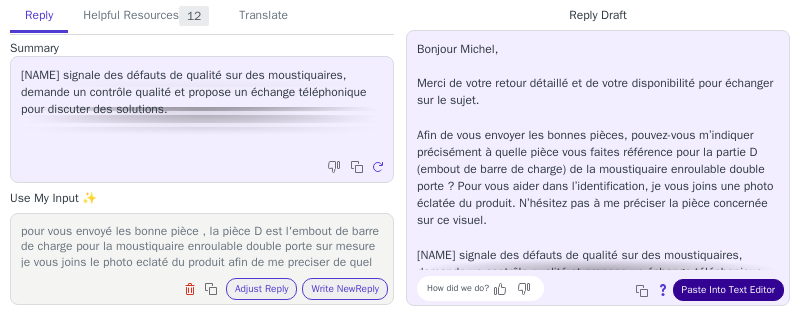 type on "pour vous envoyé les bonne pièce , la pièce D est l'embout de barre de charge pour la moustiquaire enroulable double porte sur mesure je vous joins le photo eclaté du produit afin de me preciser de quel pièce il sagit exactement, ainsi je pourrais aussi vous envoyer le remplacement des pièces abimé pour la moustiquaire cadre amovible 1035x925" 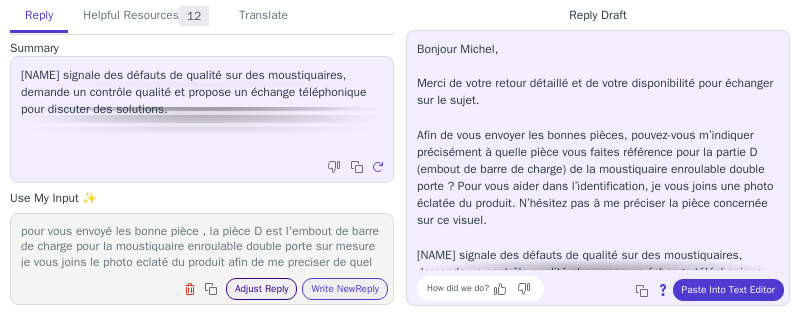 click on "Adjust Reply" at bounding box center [262, 289] 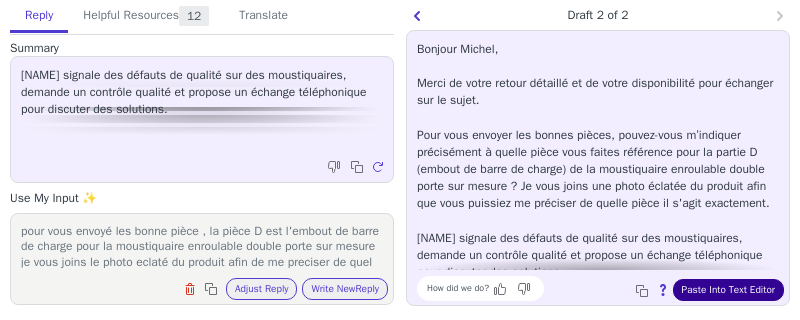 click on "Paste Into Text Editor" at bounding box center [728, 290] 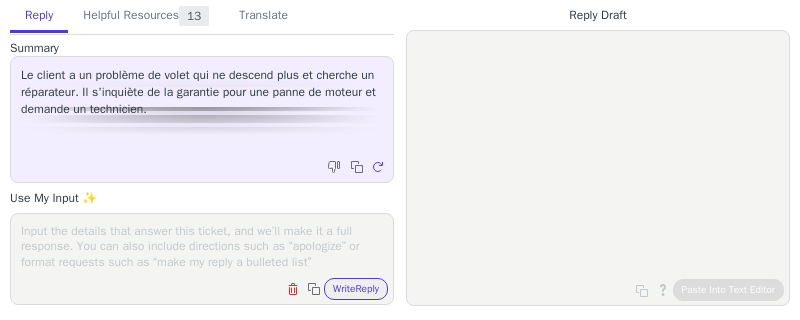 scroll, scrollTop: 0, scrollLeft: 0, axis: both 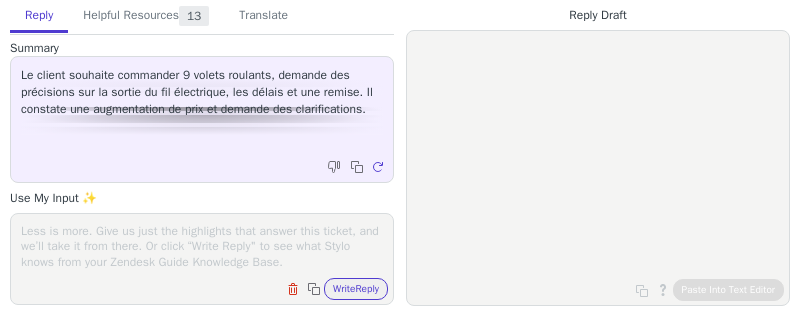 click at bounding box center [202, 246] 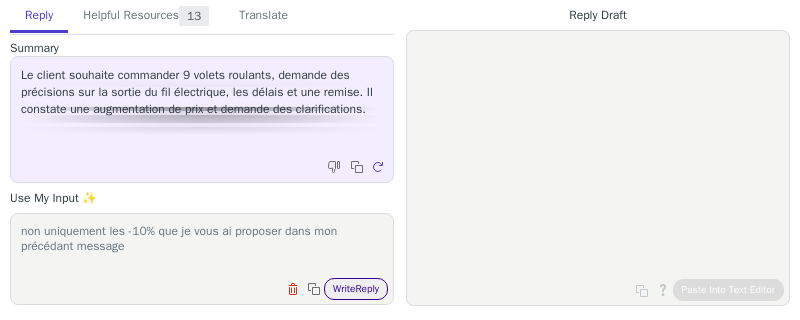 type on "non uniquement les -10% que je vous ai proposer dans mon précédant message" 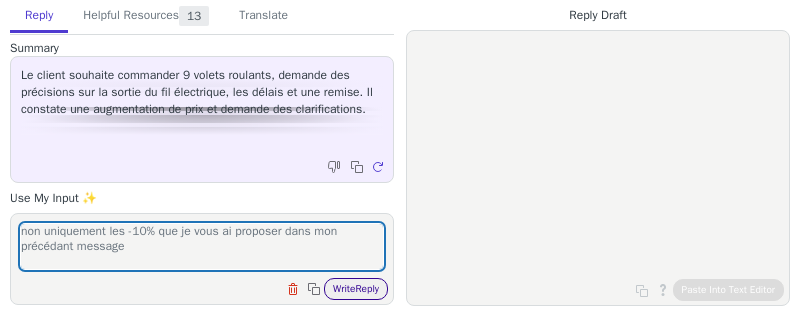 click on "Write  Reply" at bounding box center (356, 289) 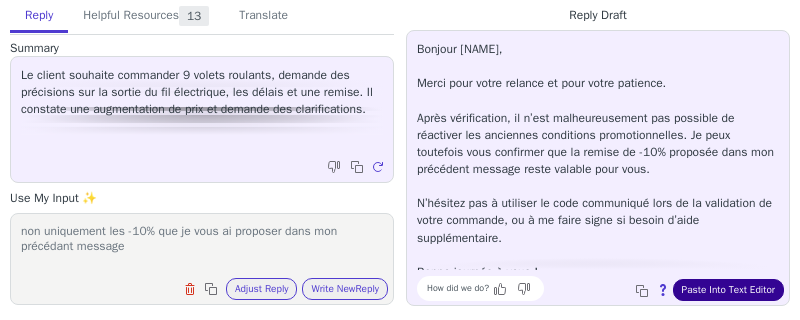 click on "Paste Into Text Editor" at bounding box center [728, 290] 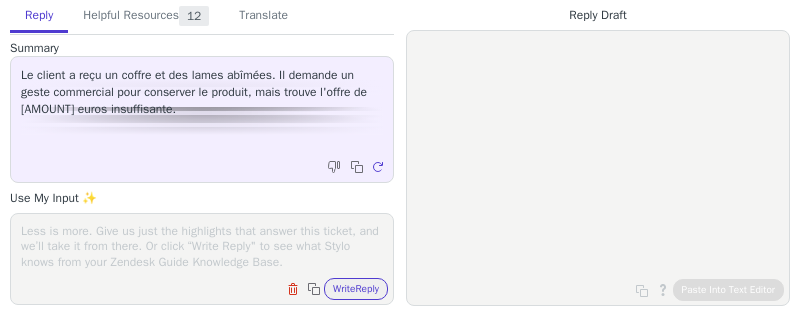 scroll, scrollTop: 0, scrollLeft: 0, axis: both 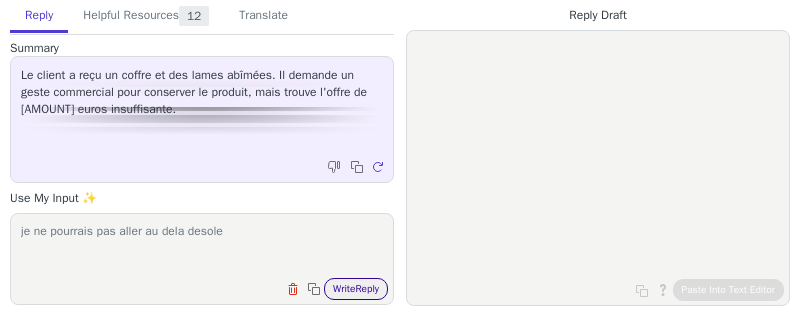 type on "je ne pourrais pas aller au dela desole" 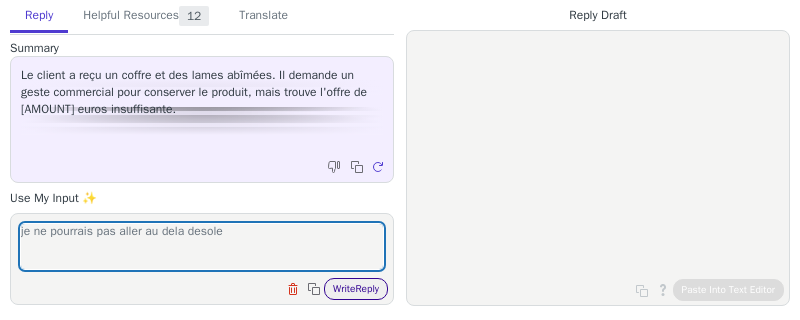 click on "Write  Reply" at bounding box center (356, 289) 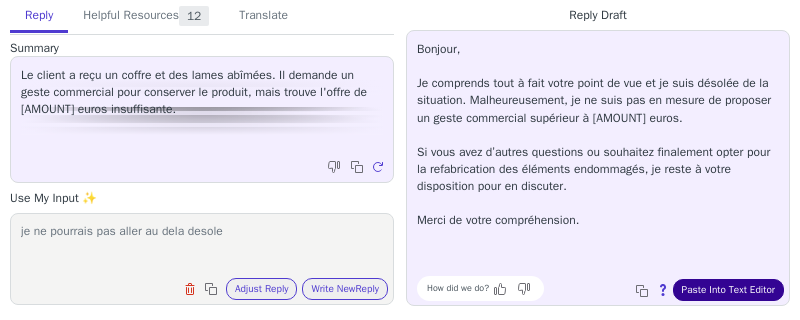 click on "Paste Into Text Editor" at bounding box center [728, 290] 